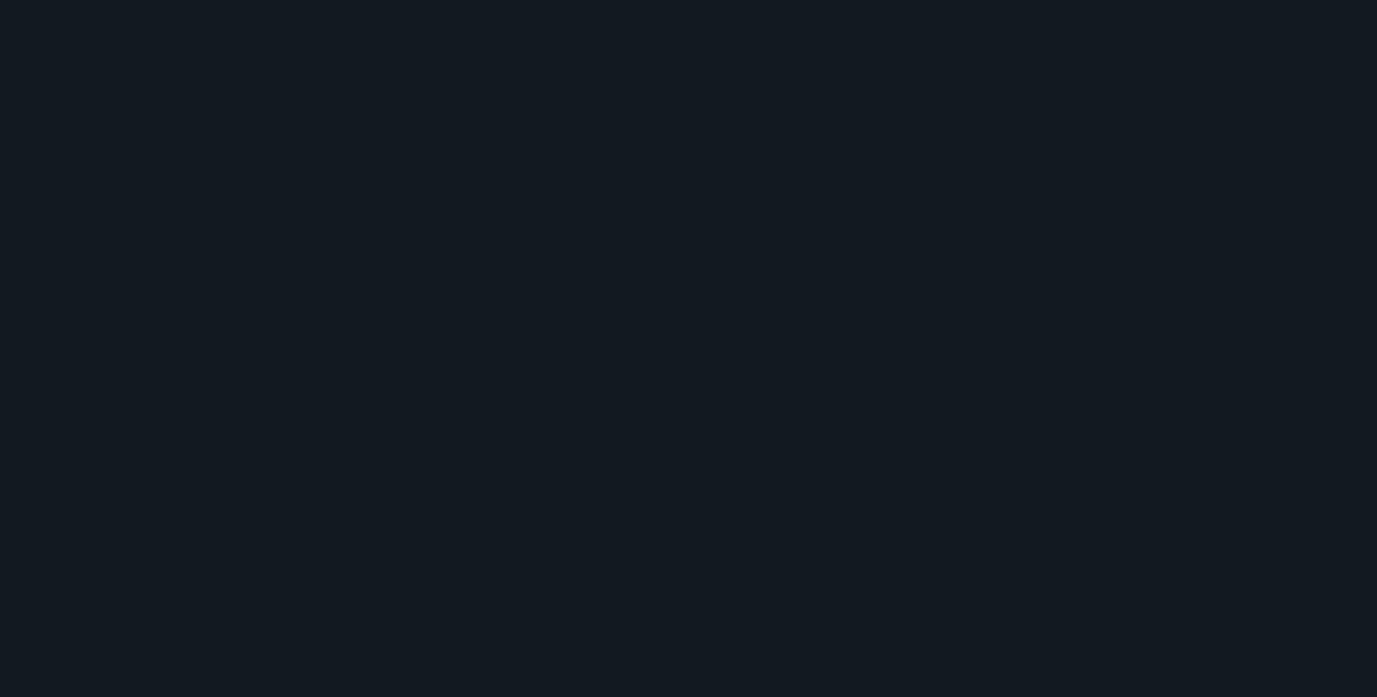 scroll, scrollTop: 0, scrollLeft: 0, axis: both 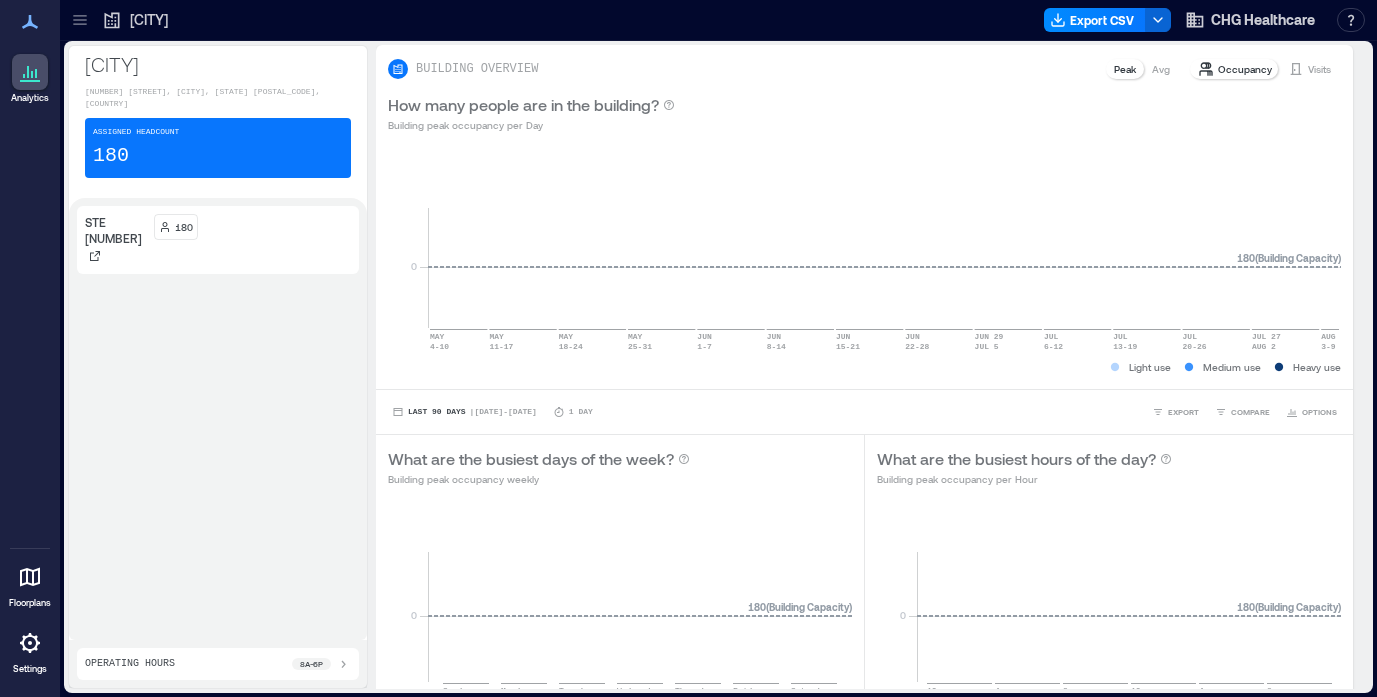 click 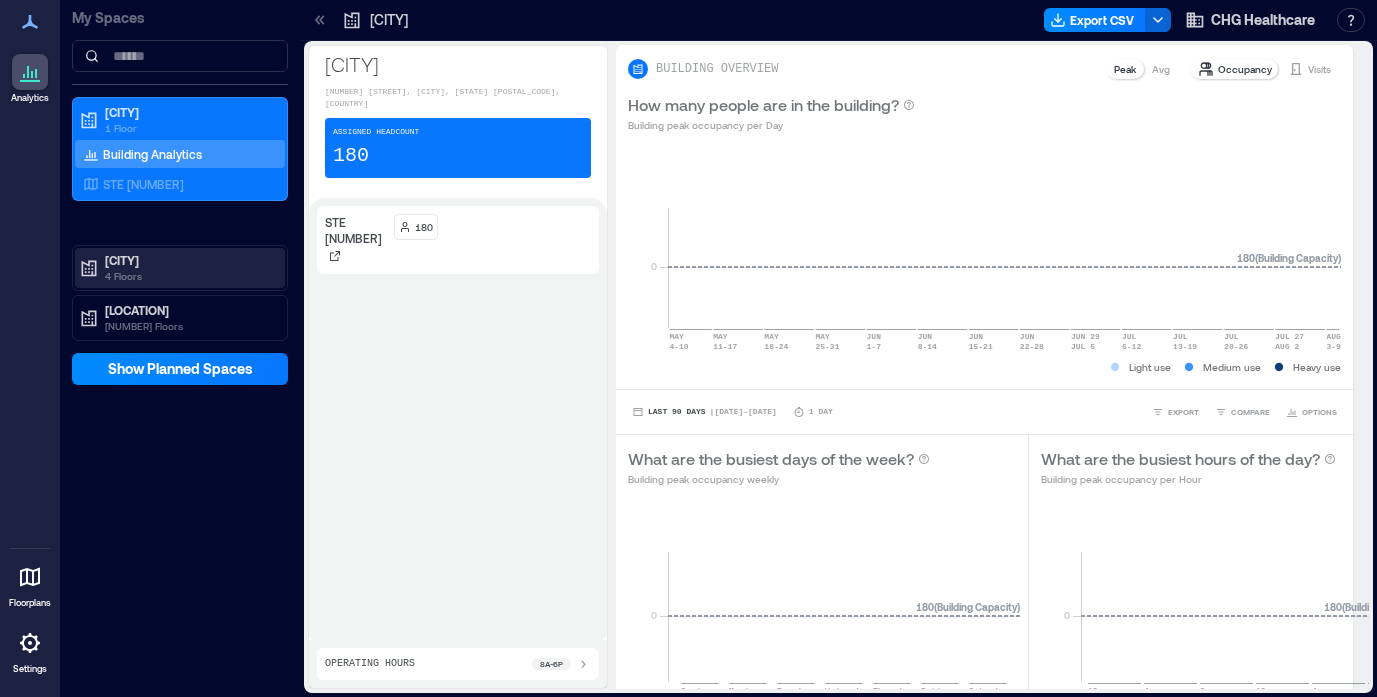 click on "4 Floors" at bounding box center (189, 276) 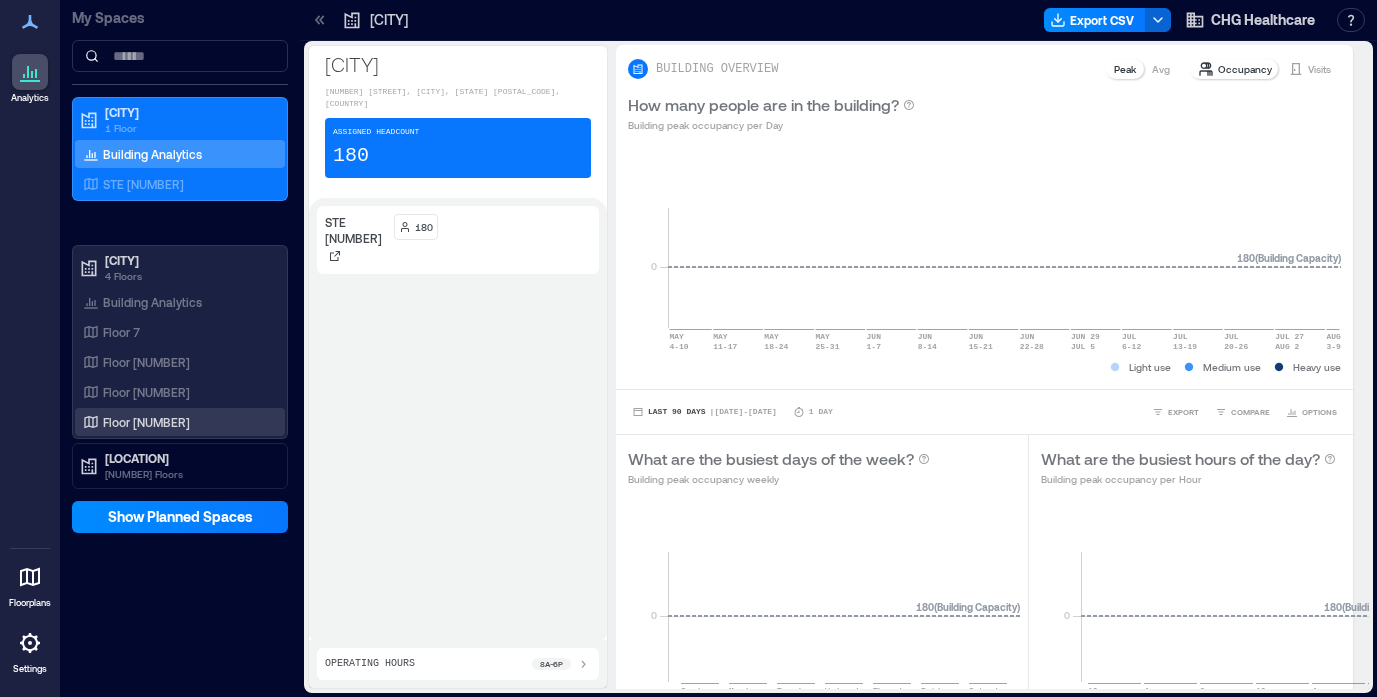 click on "Floor [NUMBER]" at bounding box center [176, 422] 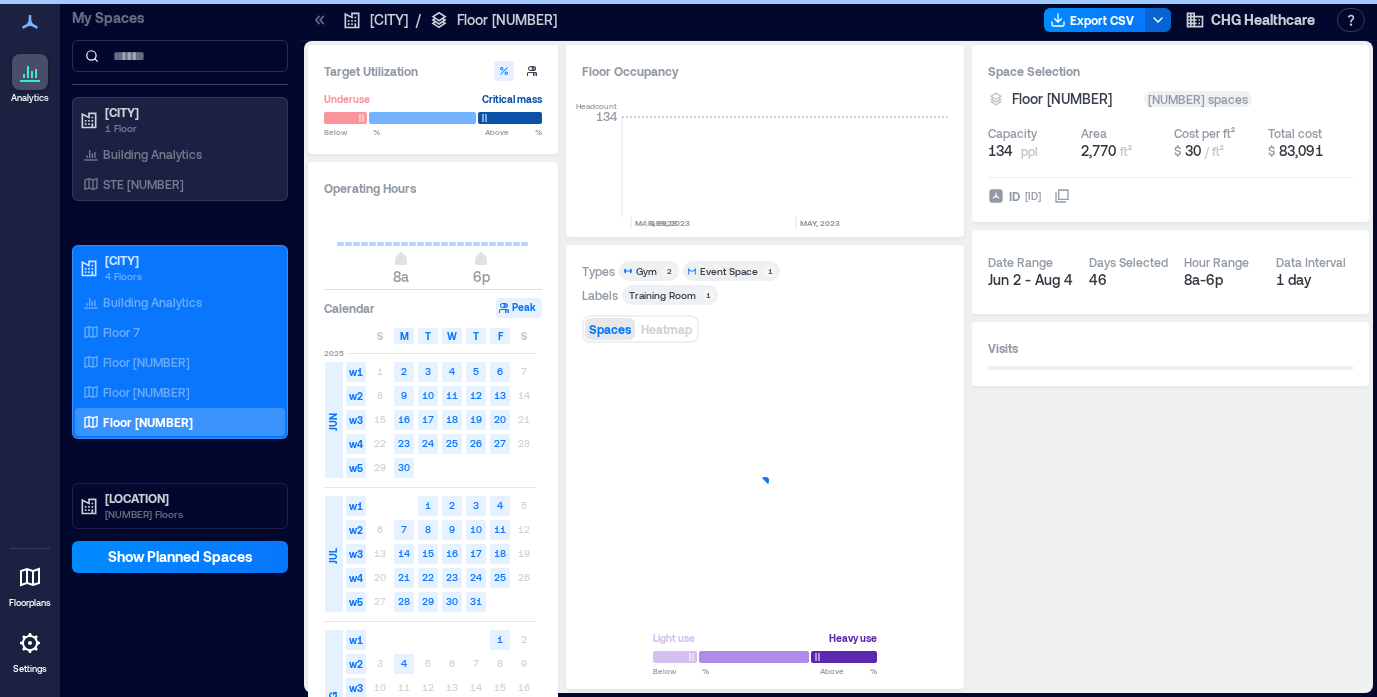 scroll, scrollTop: 0, scrollLeft: 3981, axis: horizontal 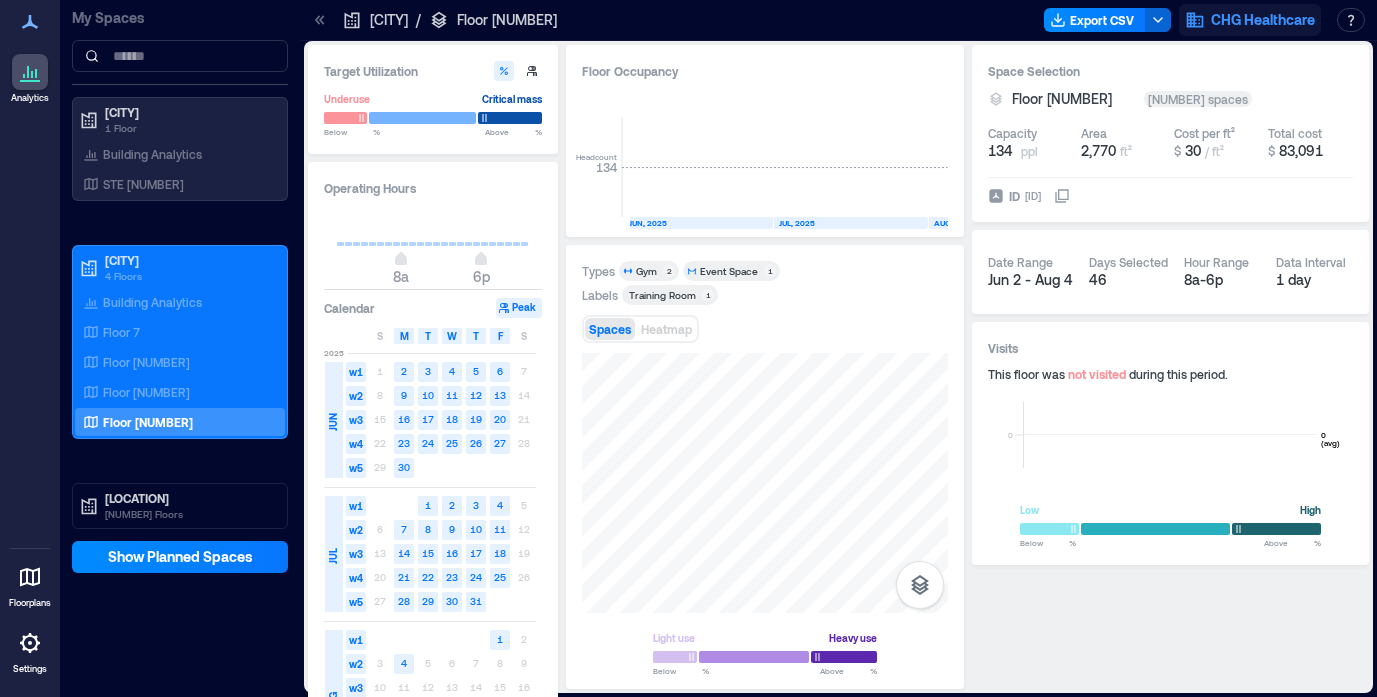 click on "CHG Healthcare" at bounding box center [1263, 20] 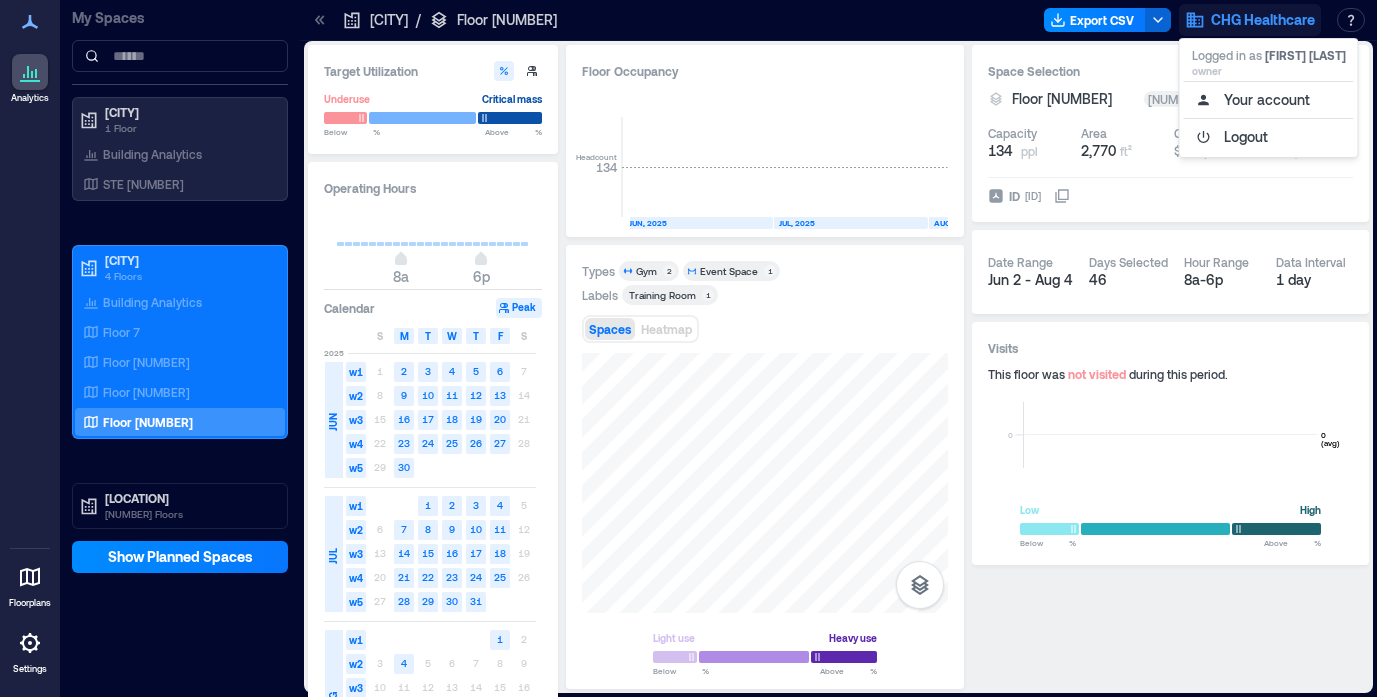 click on "Space Selection Floor [NUMBER] [NUMBER] spaces Capacity [NUMBER] ppl Area [NUMBER] ft² Cost per ft² $ [NUMBER] / ft² Total cost $ [NUMBER] ID [ID] Date Range [DATE] - [DATE] Days Selected [NUMBER] Hour Range [TIME] - [TIME] Data Interval [NUMBER] day Visits This floor was not visited during this period. [NUMBER] [NUMBER] (avg) Low High Below ** % Above ** %" at bounding box center (1171, 305) 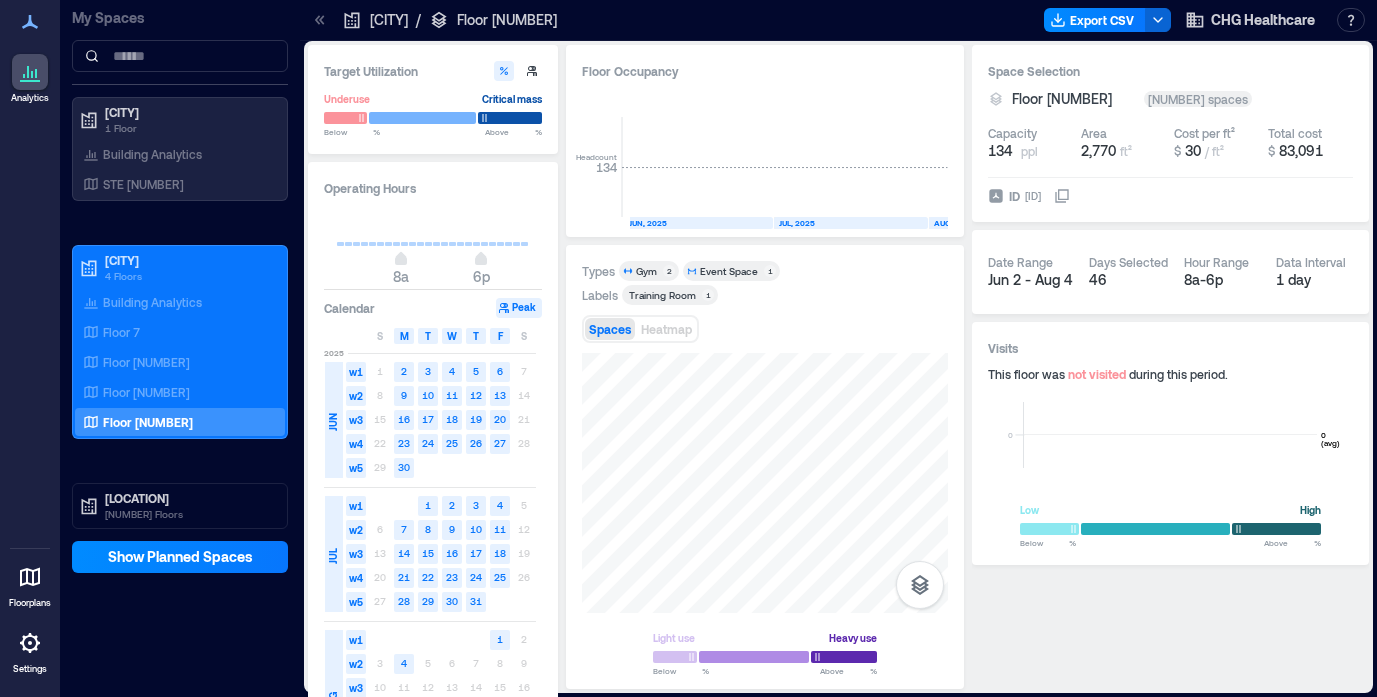 type 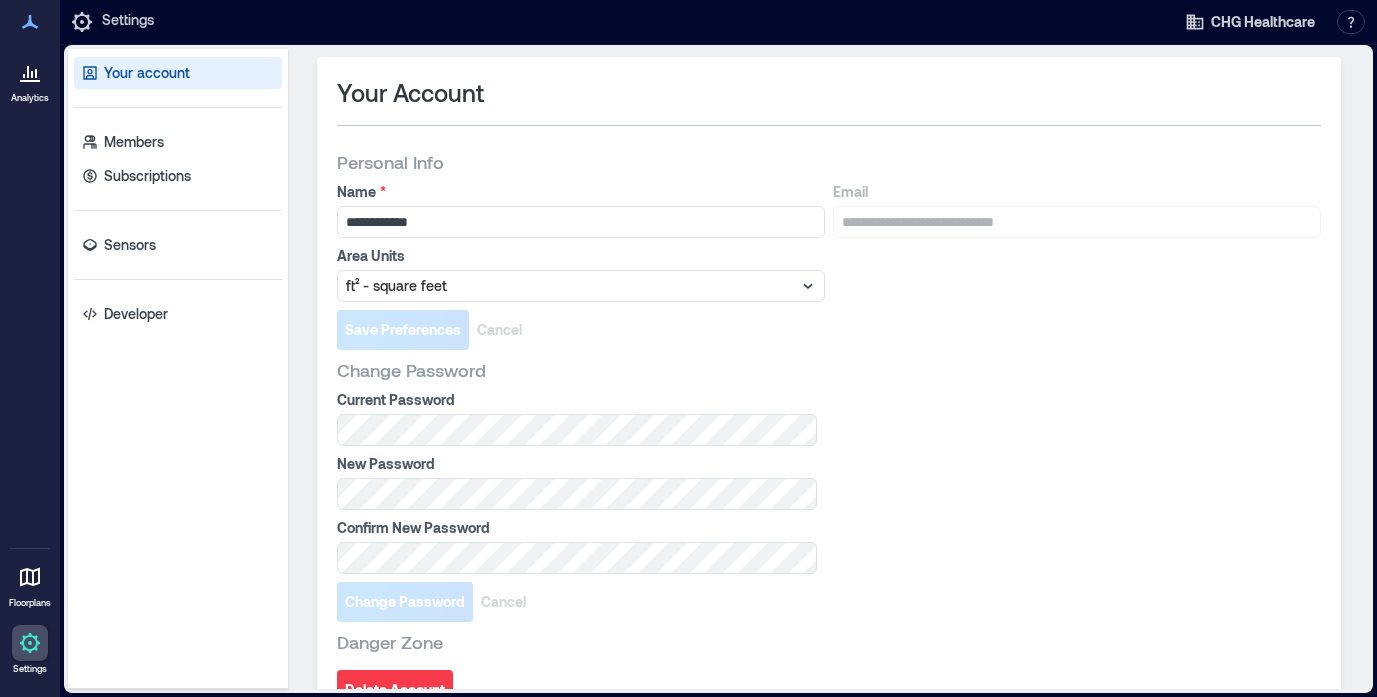 click 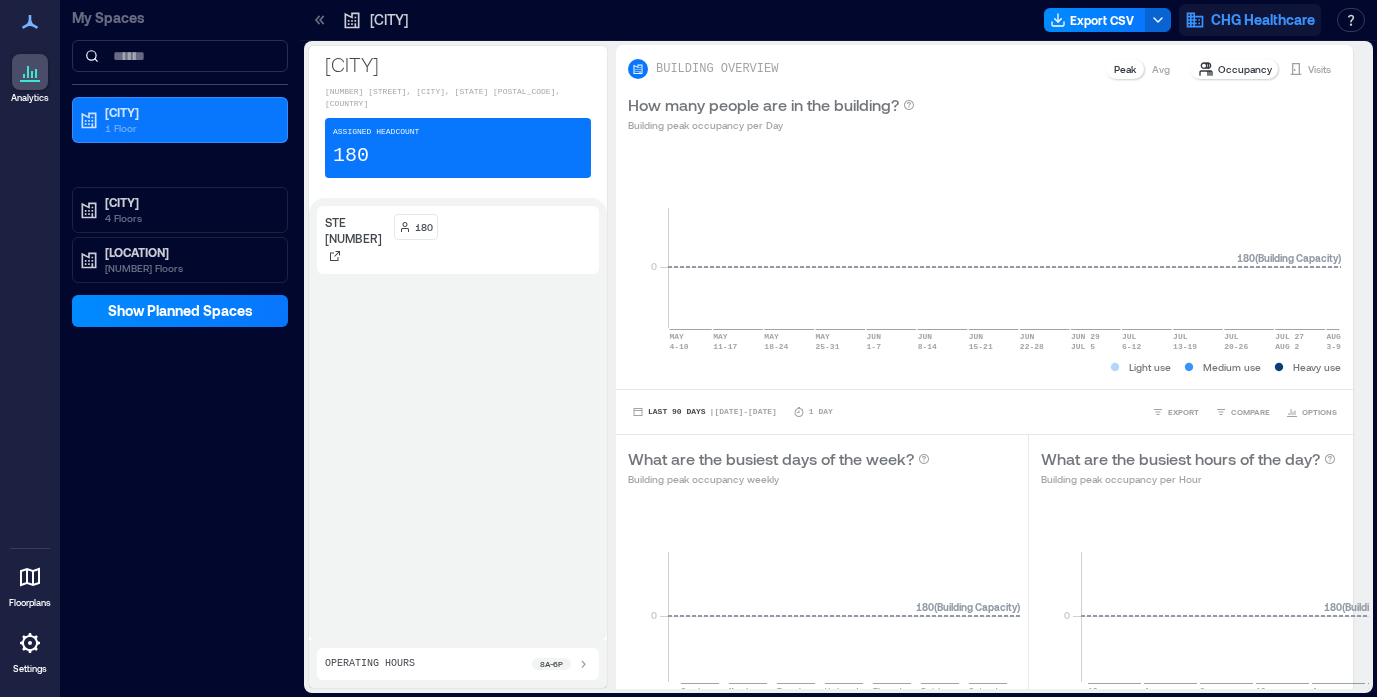 click on "CHG Healthcare" at bounding box center (1263, 20) 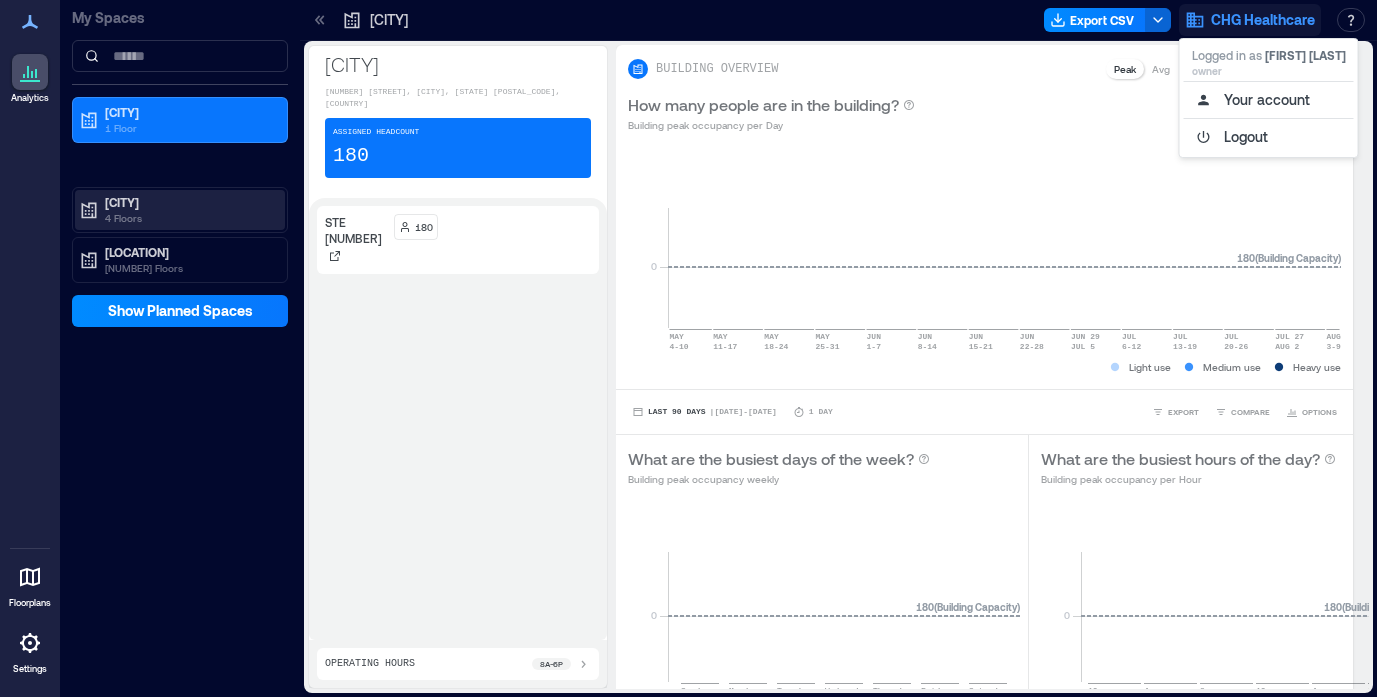 click on "4 Floors" at bounding box center [189, 218] 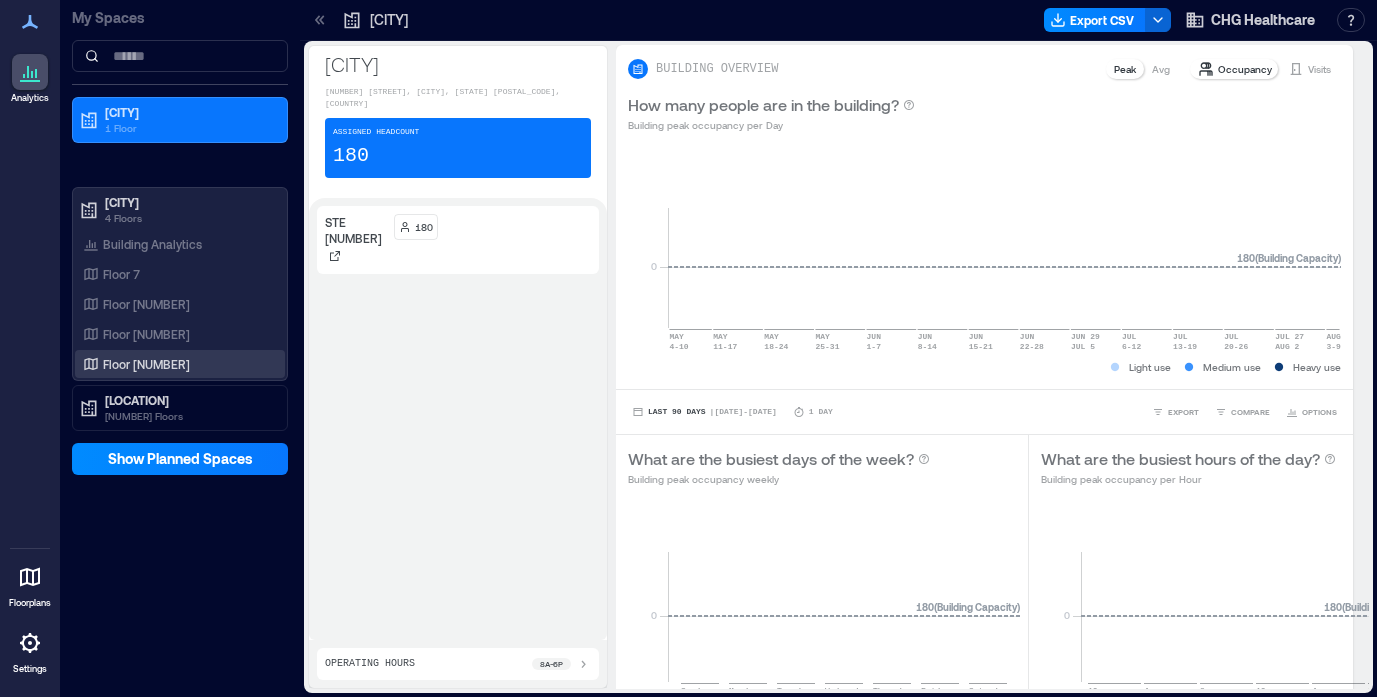 click on "Floor [NUMBER]" at bounding box center [146, 364] 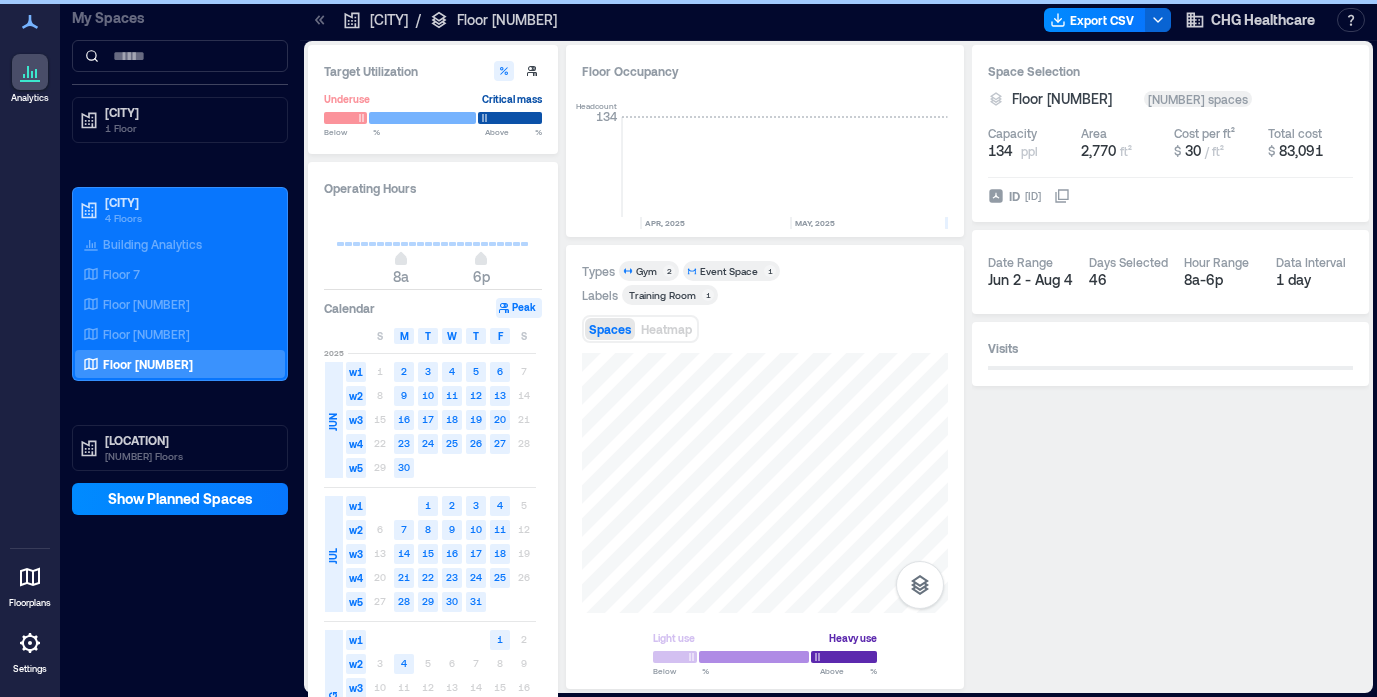 scroll, scrollTop: 0, scrollLeft: 3981, axis: horizontal 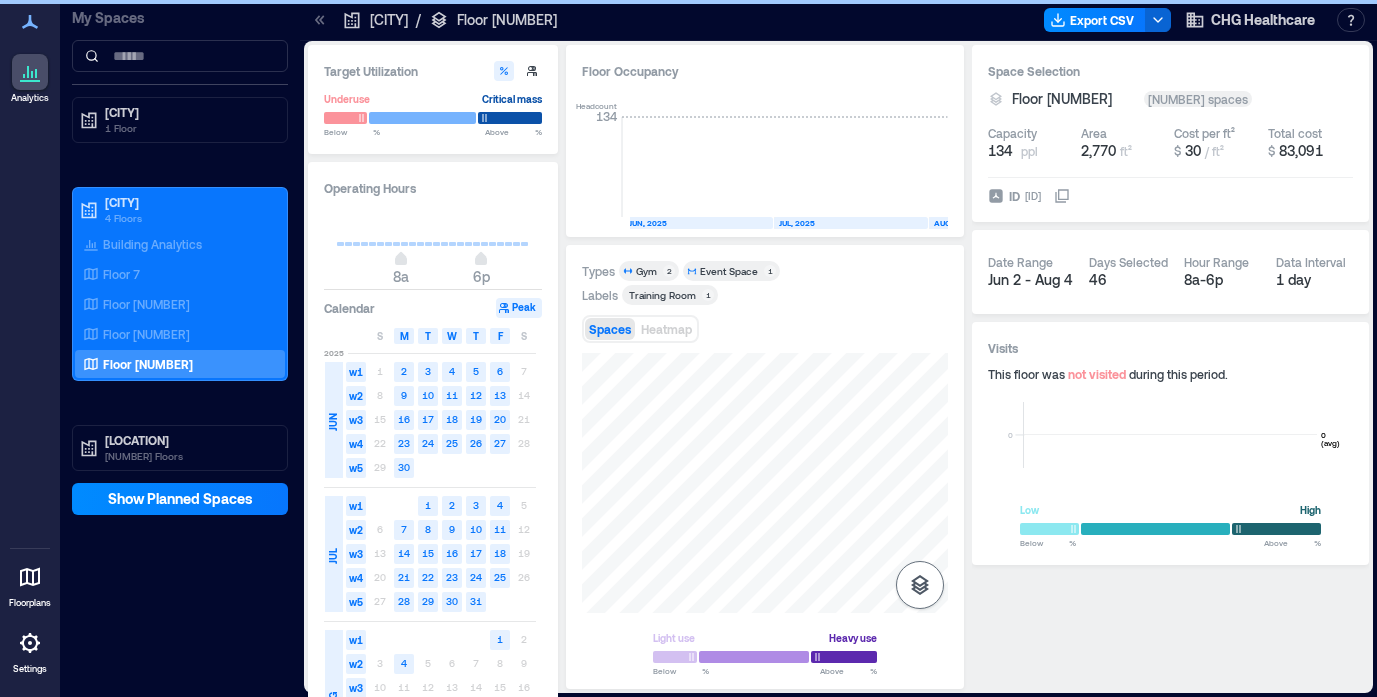 click 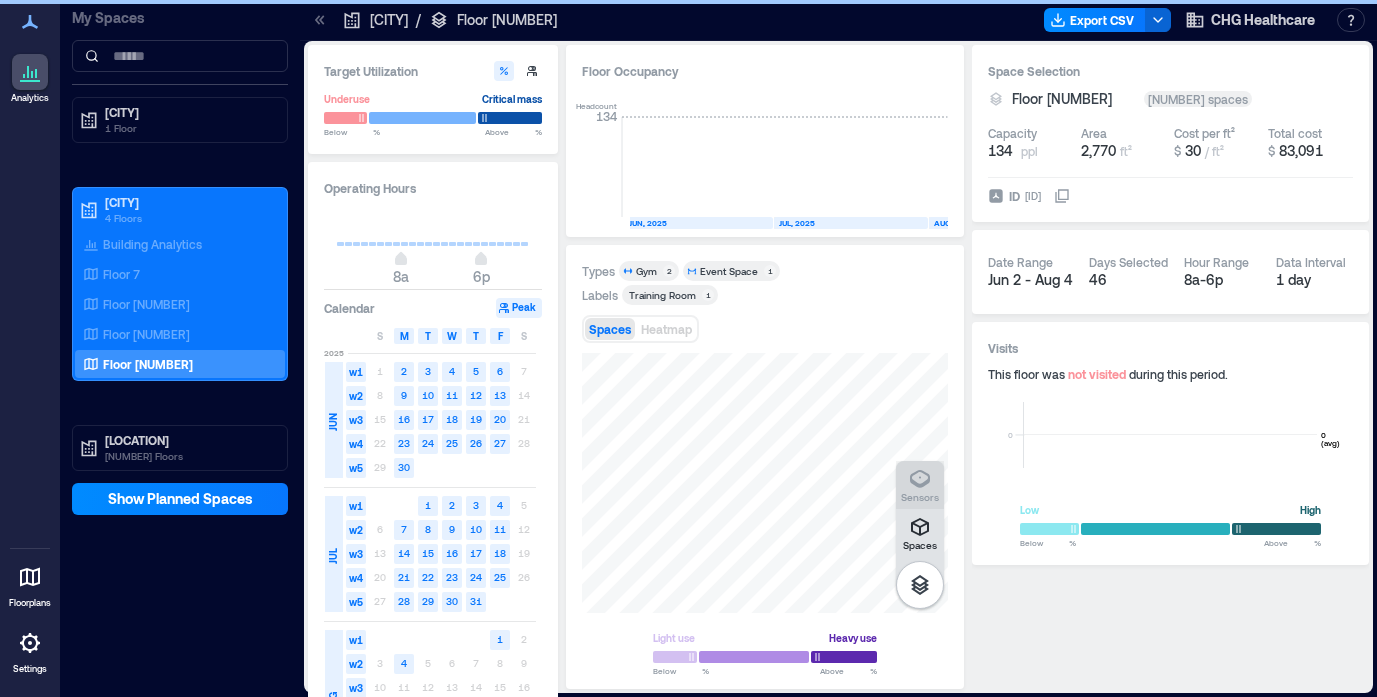 click 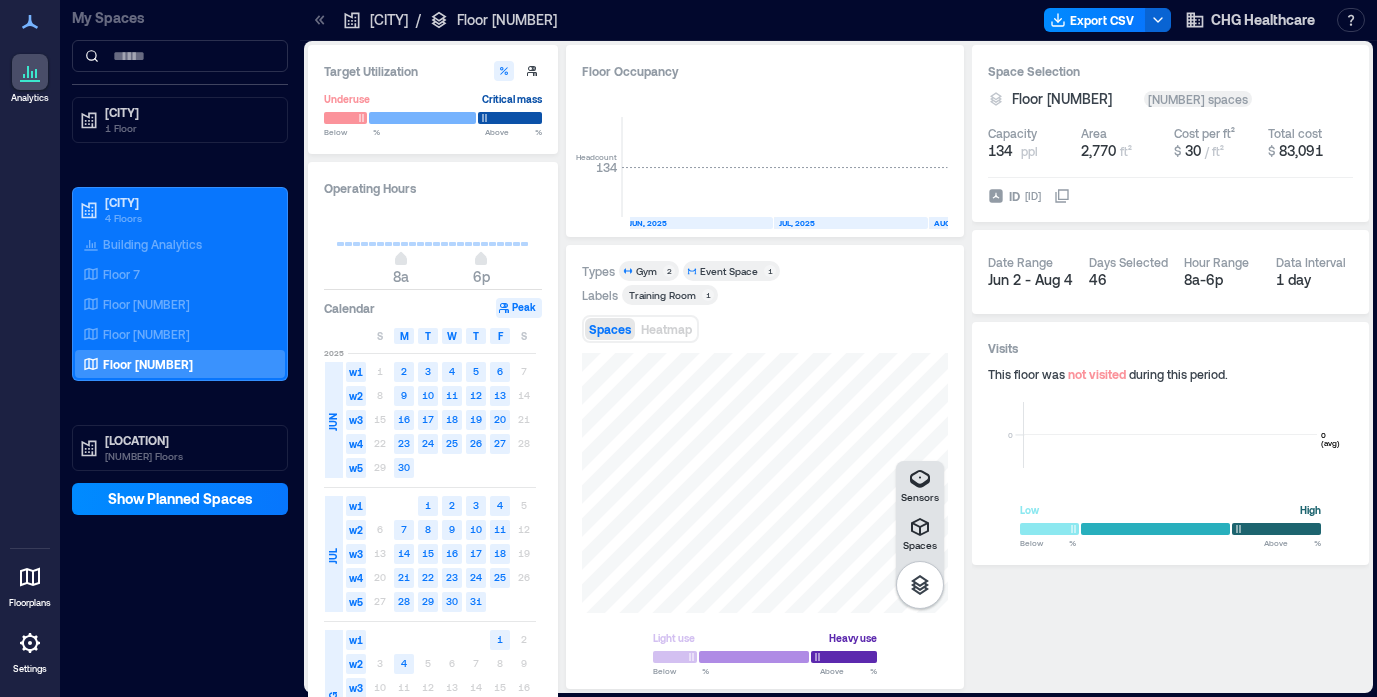 click on "Spaces Sensors Light use Heavy use Below   ** % Above   ** %" at bounding box center (765, 513) 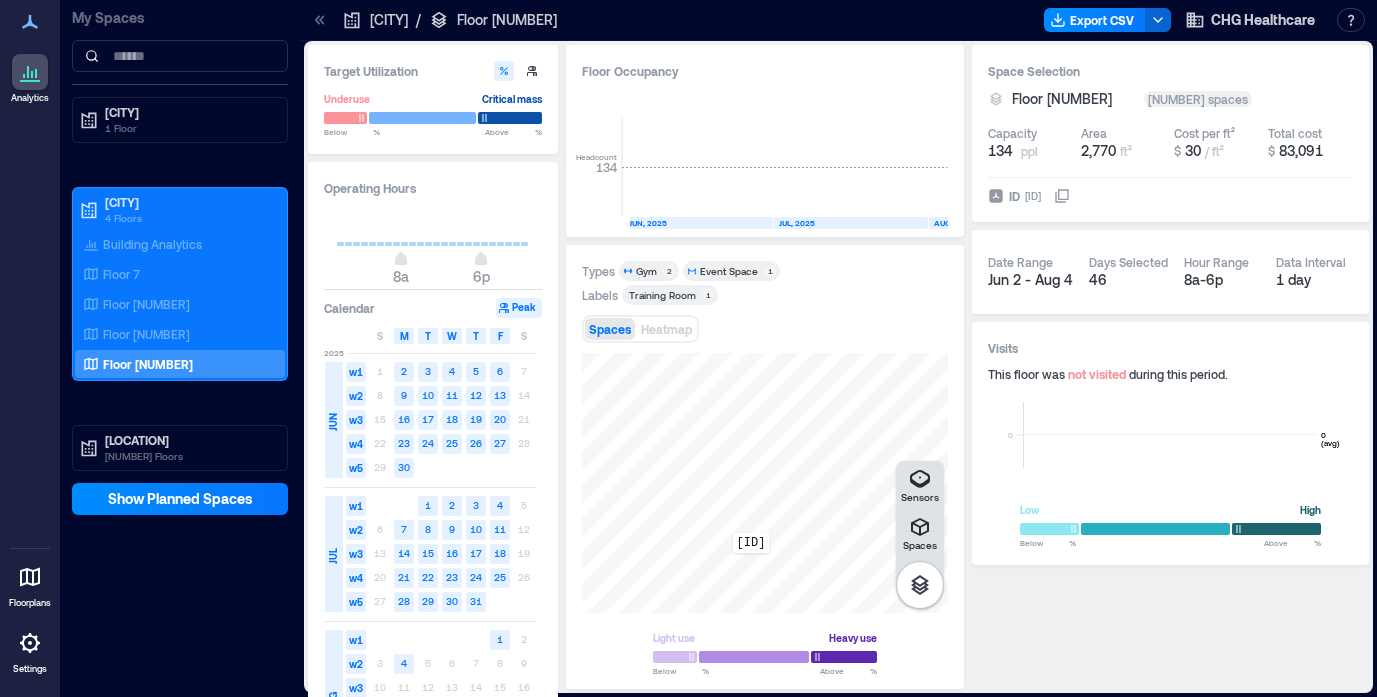 click on "[ID]" at bounding box center (765, 483) 